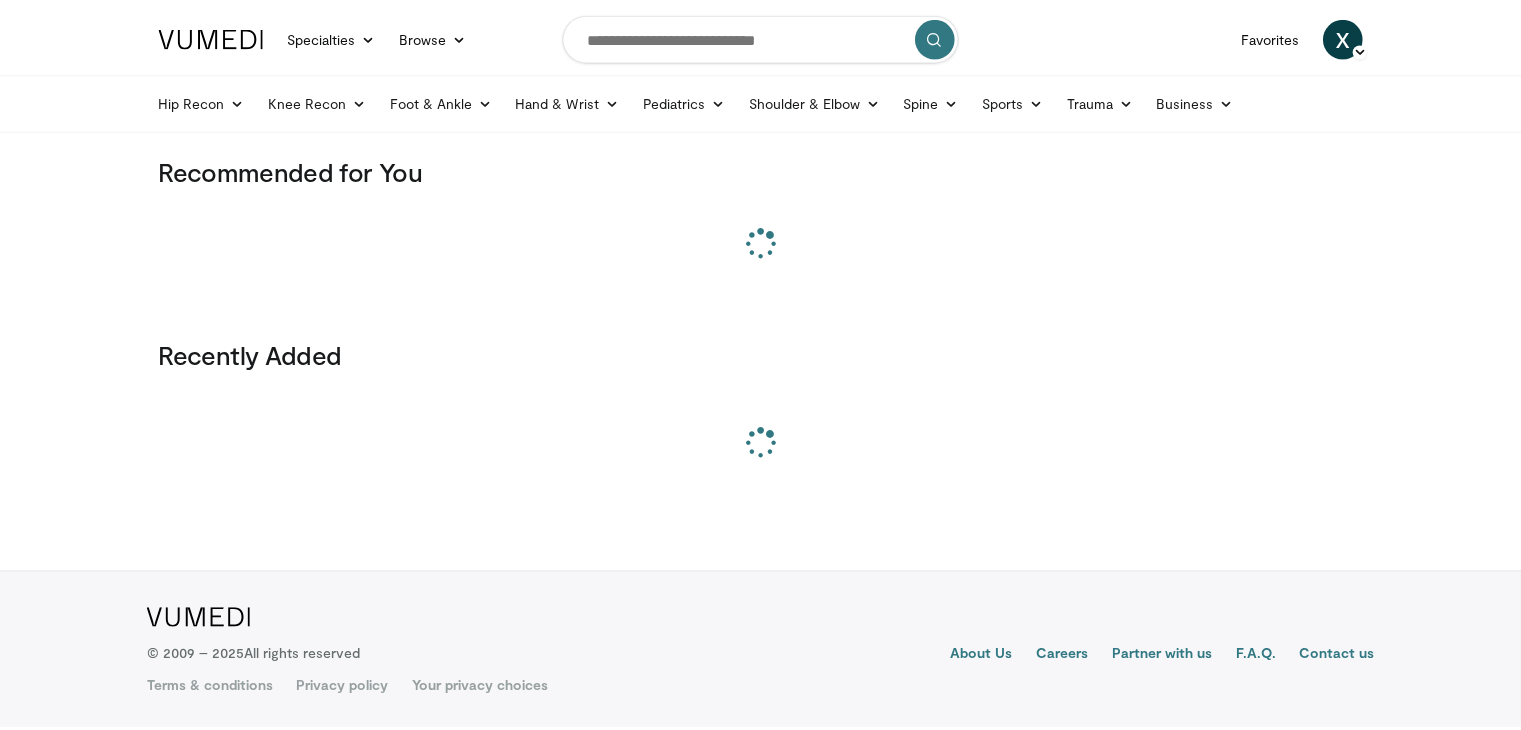 scroll, scrollTop: 0, scrollLeft: 0, axis: both 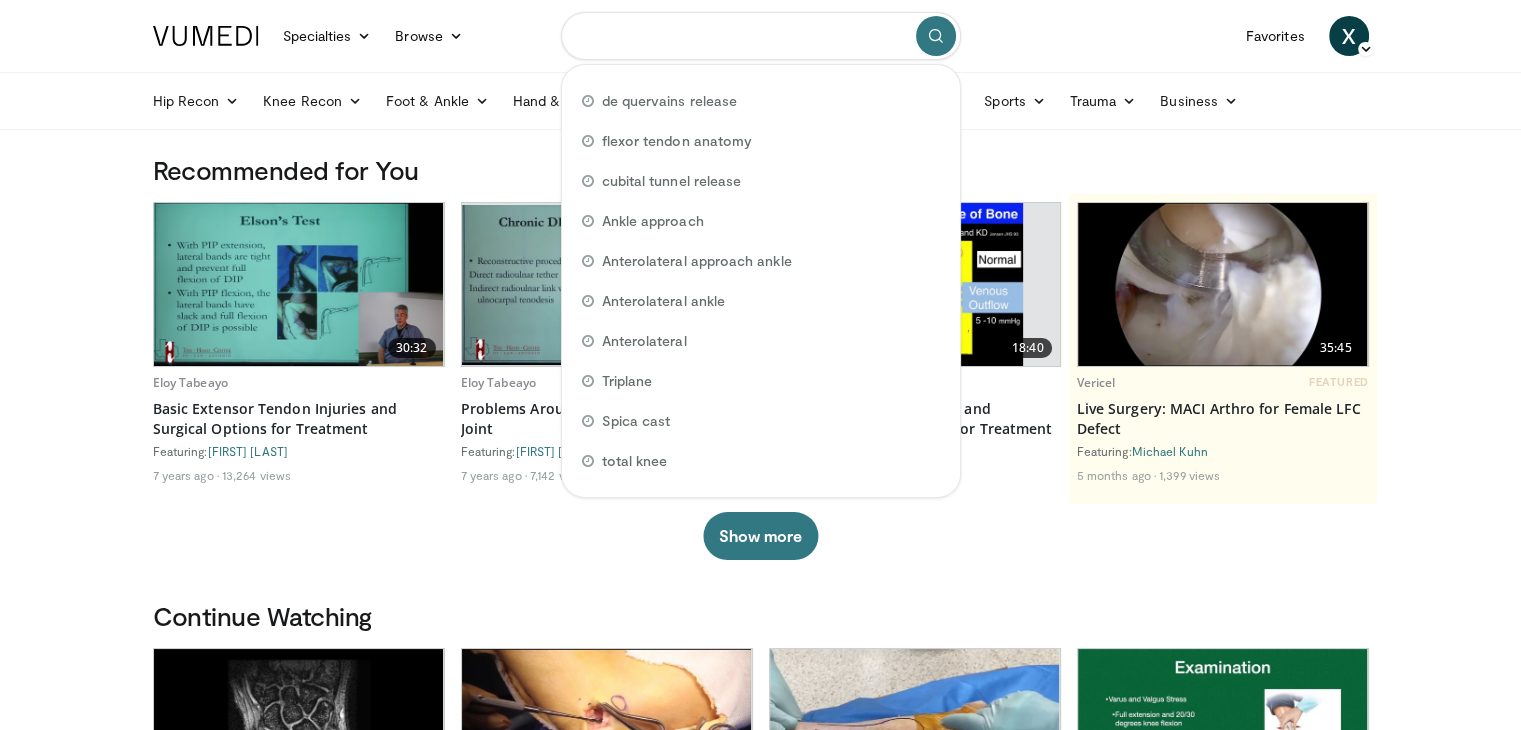 click at bounding box center (761, 36) 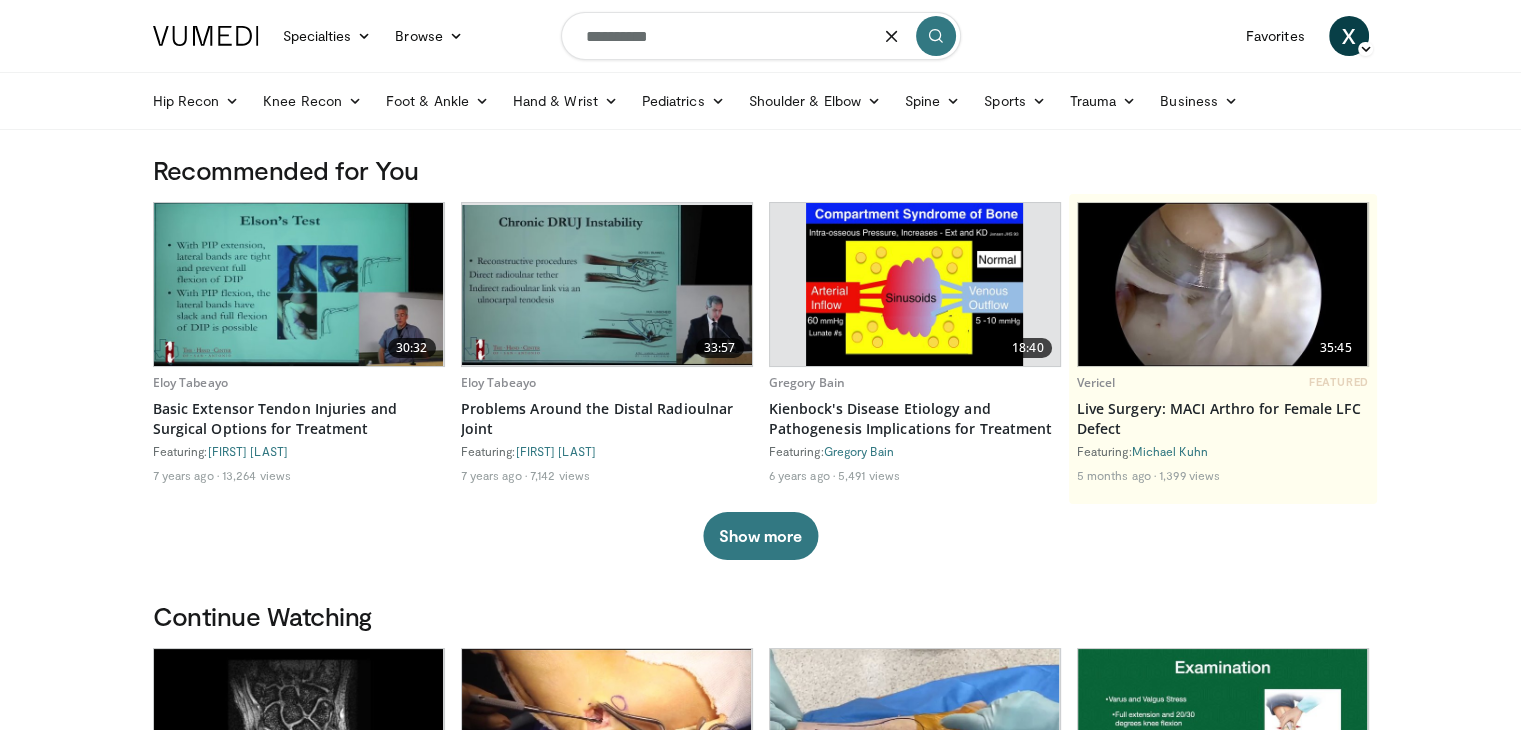 type on "**********" 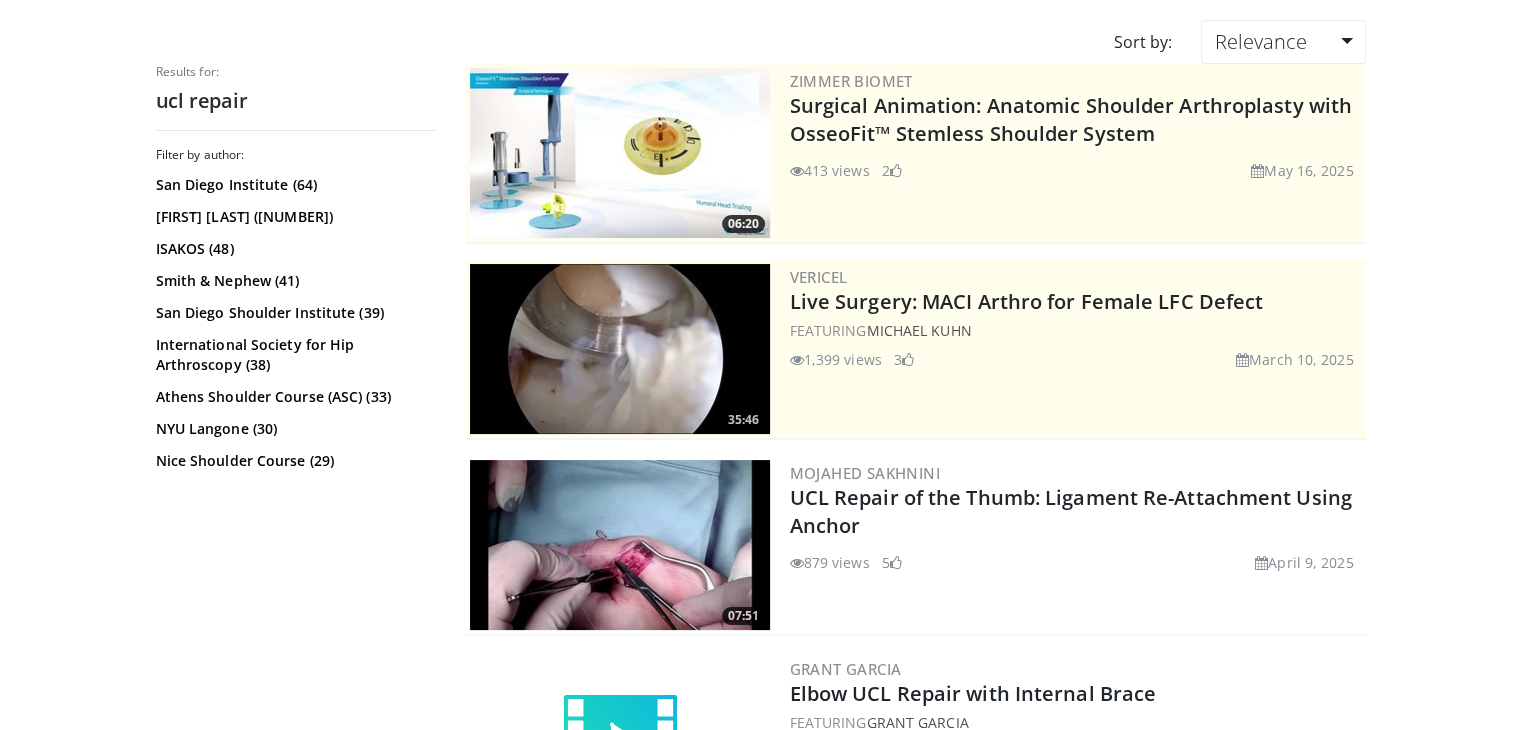 scroll, scrollTop: 0, scrollLeft: 0, axis: both 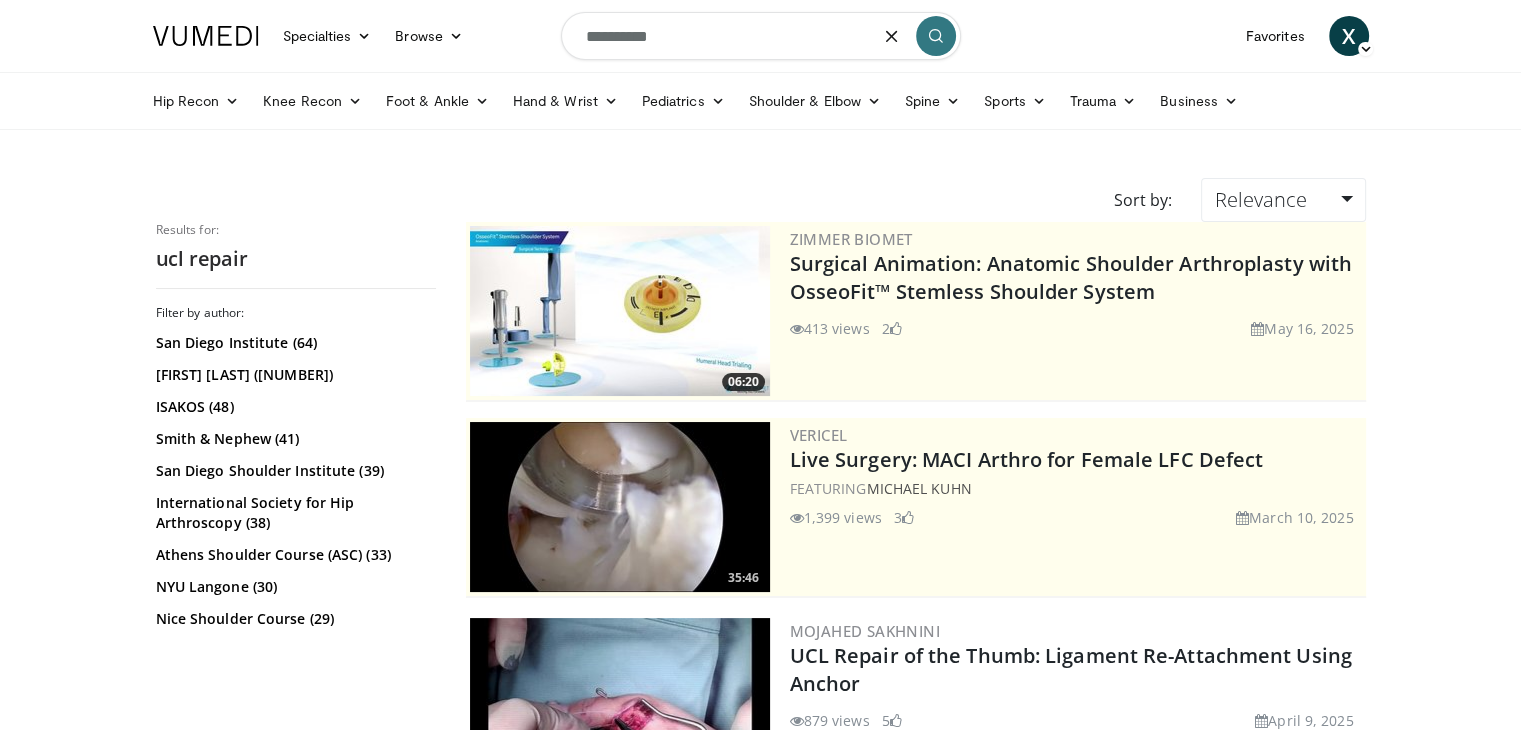 click on "**********" at bounding box center (761, 36) 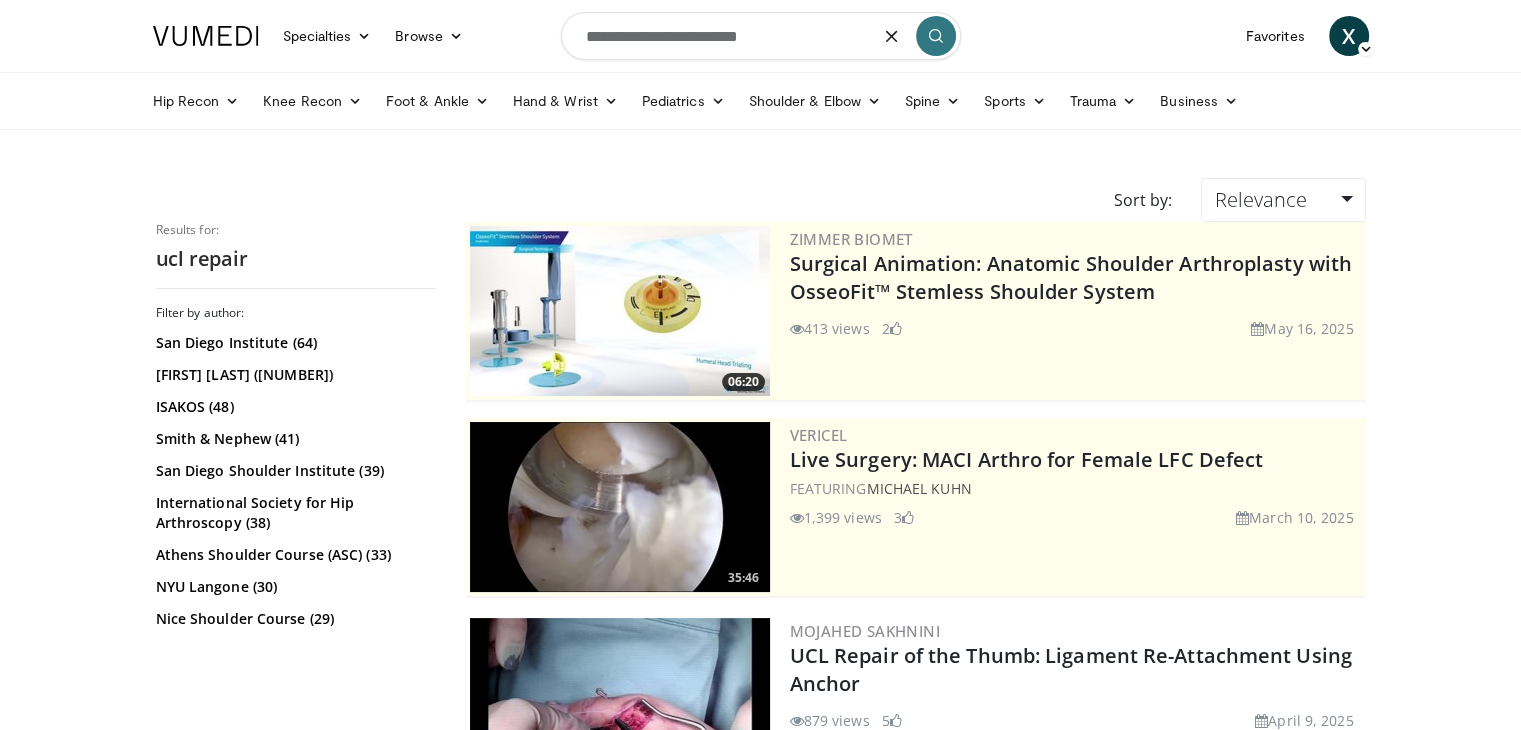 type on "**********" 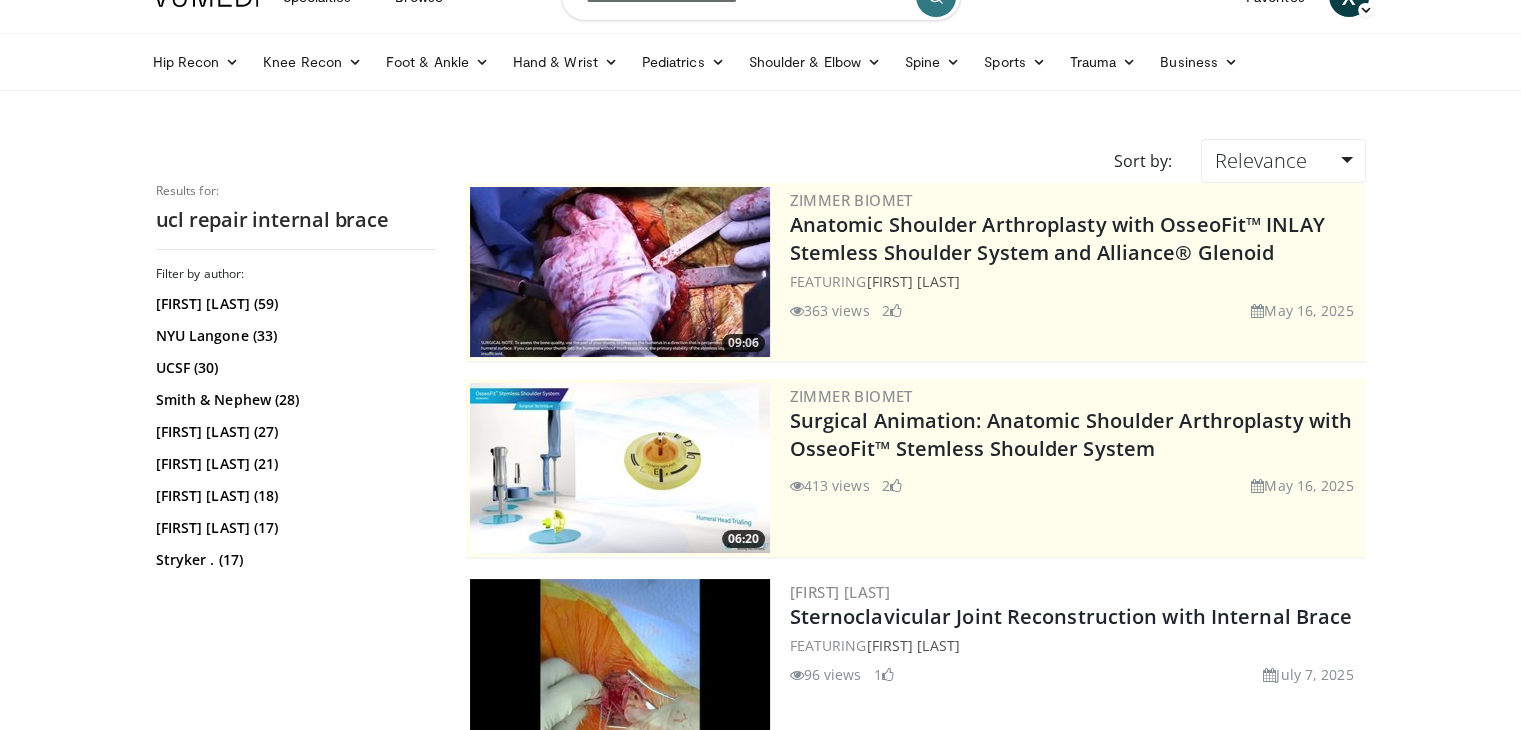 scroll, scrollTop: 0, scrollLeft: 0, axis: both 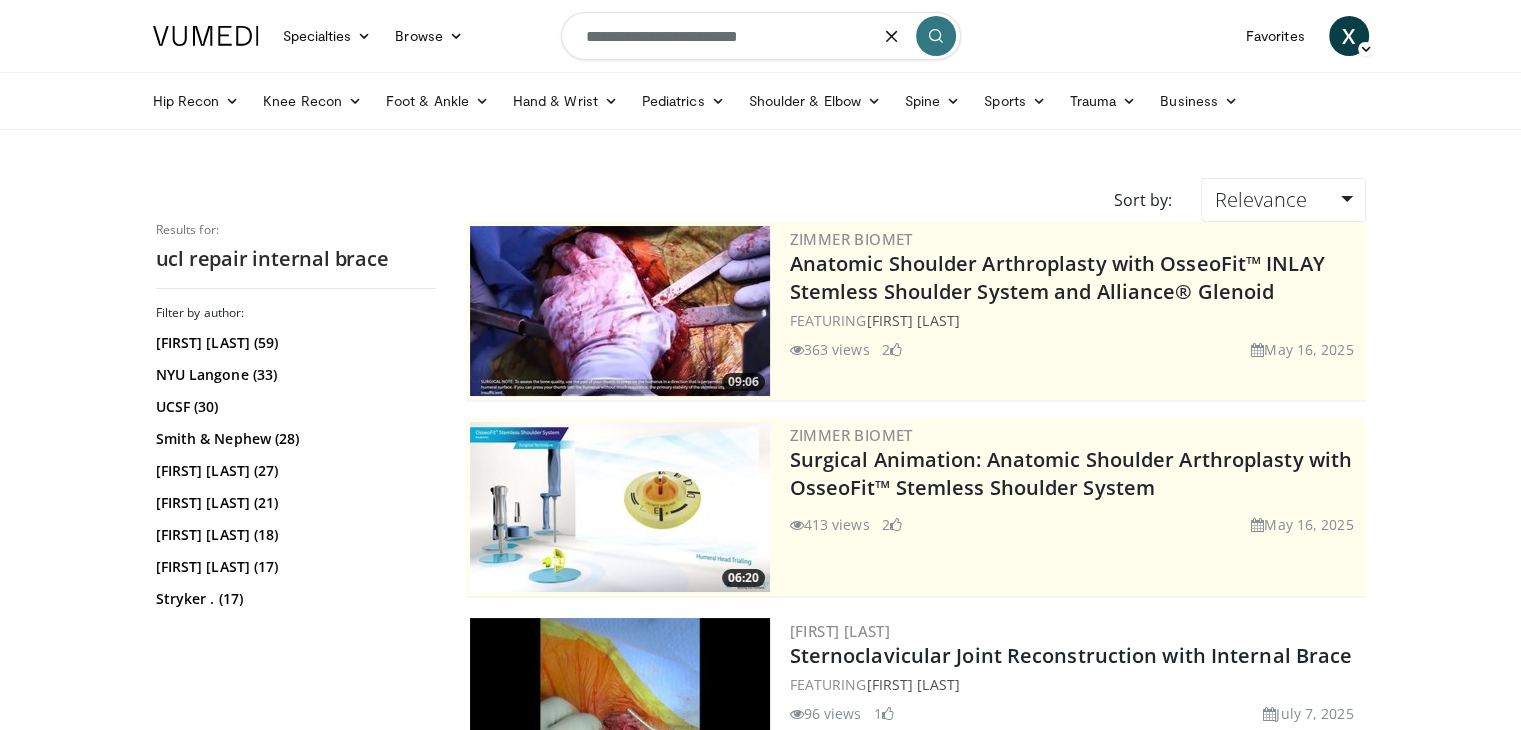 click on "**********" at bounding box center [761, 36] 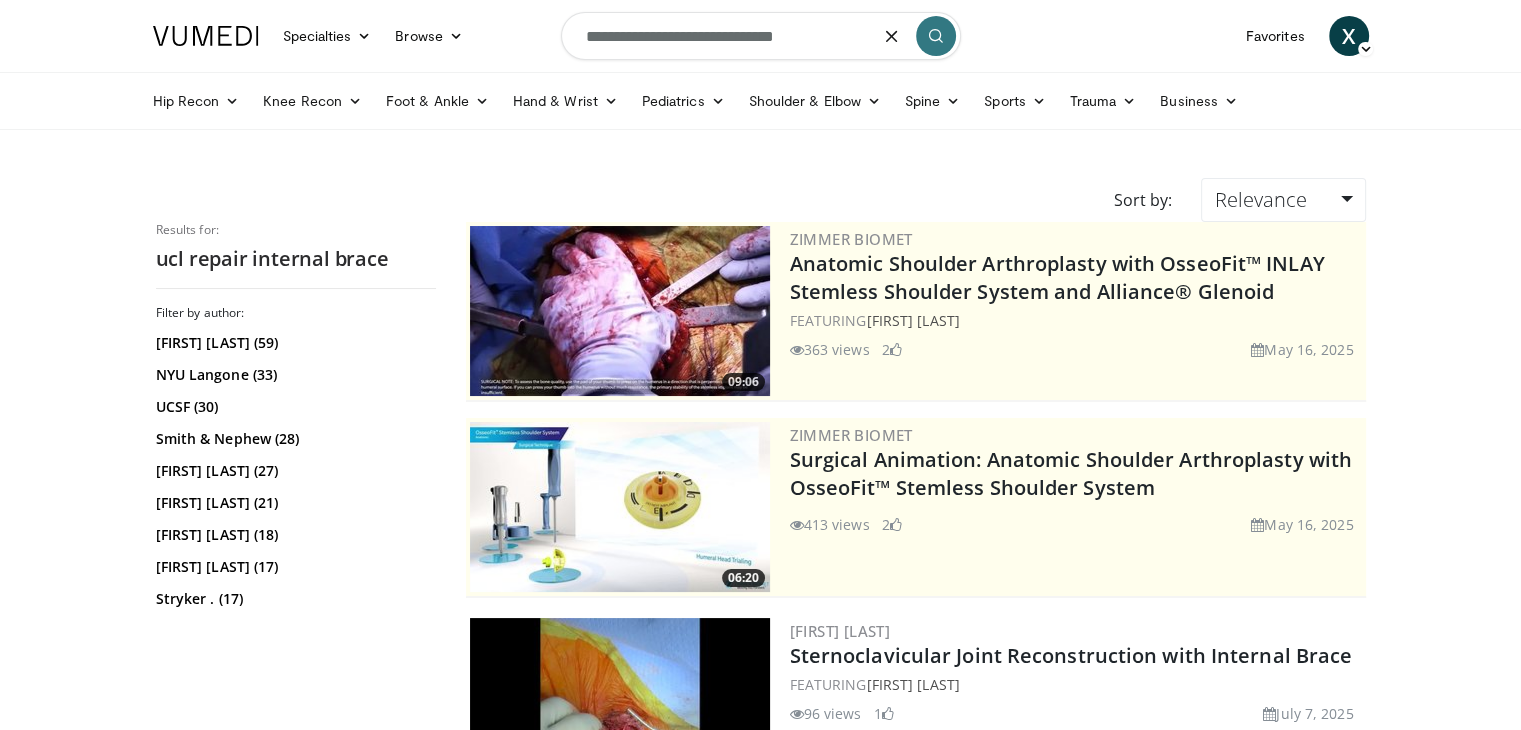 type on "**********" 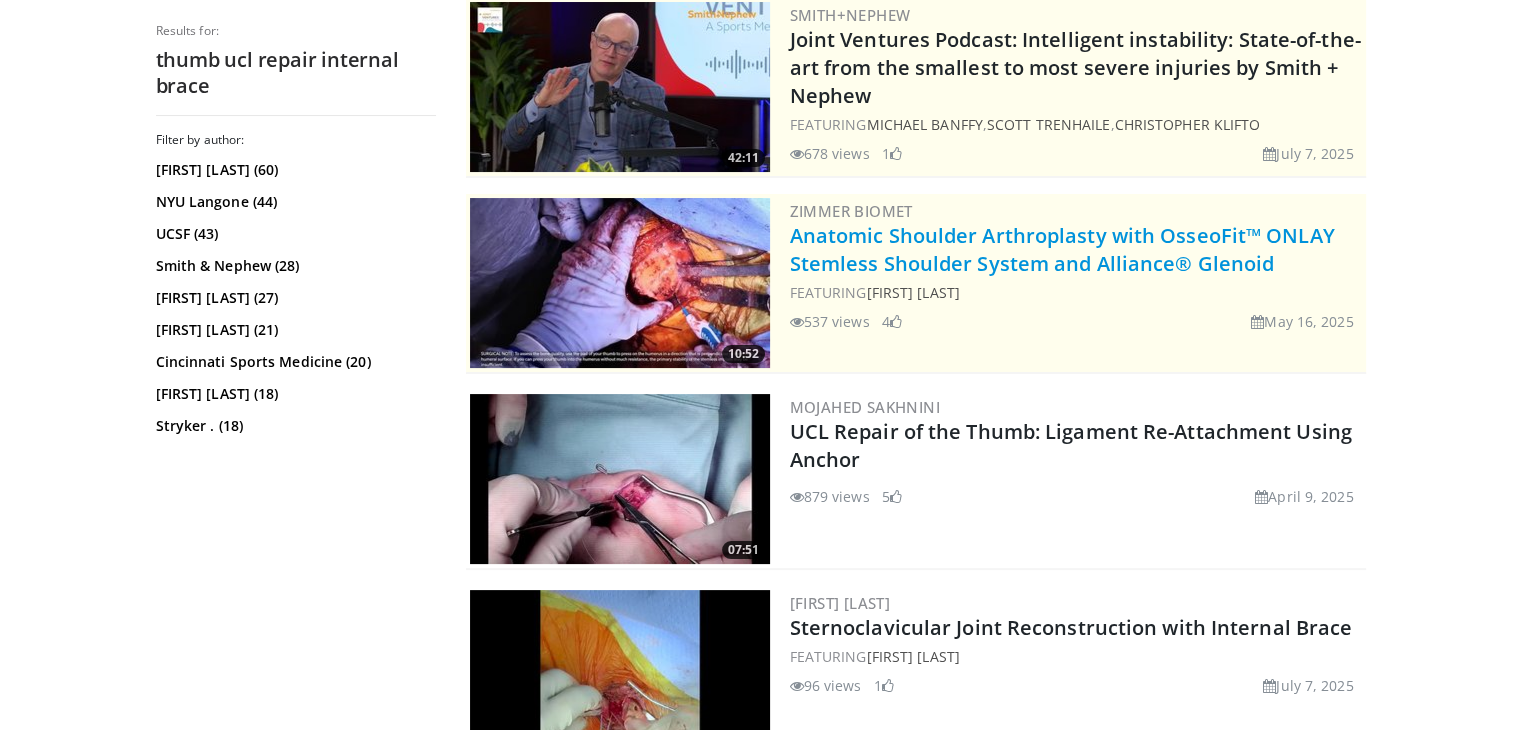 scroll, scrollTop: 223, scrollLeft: 0, axis: vertical 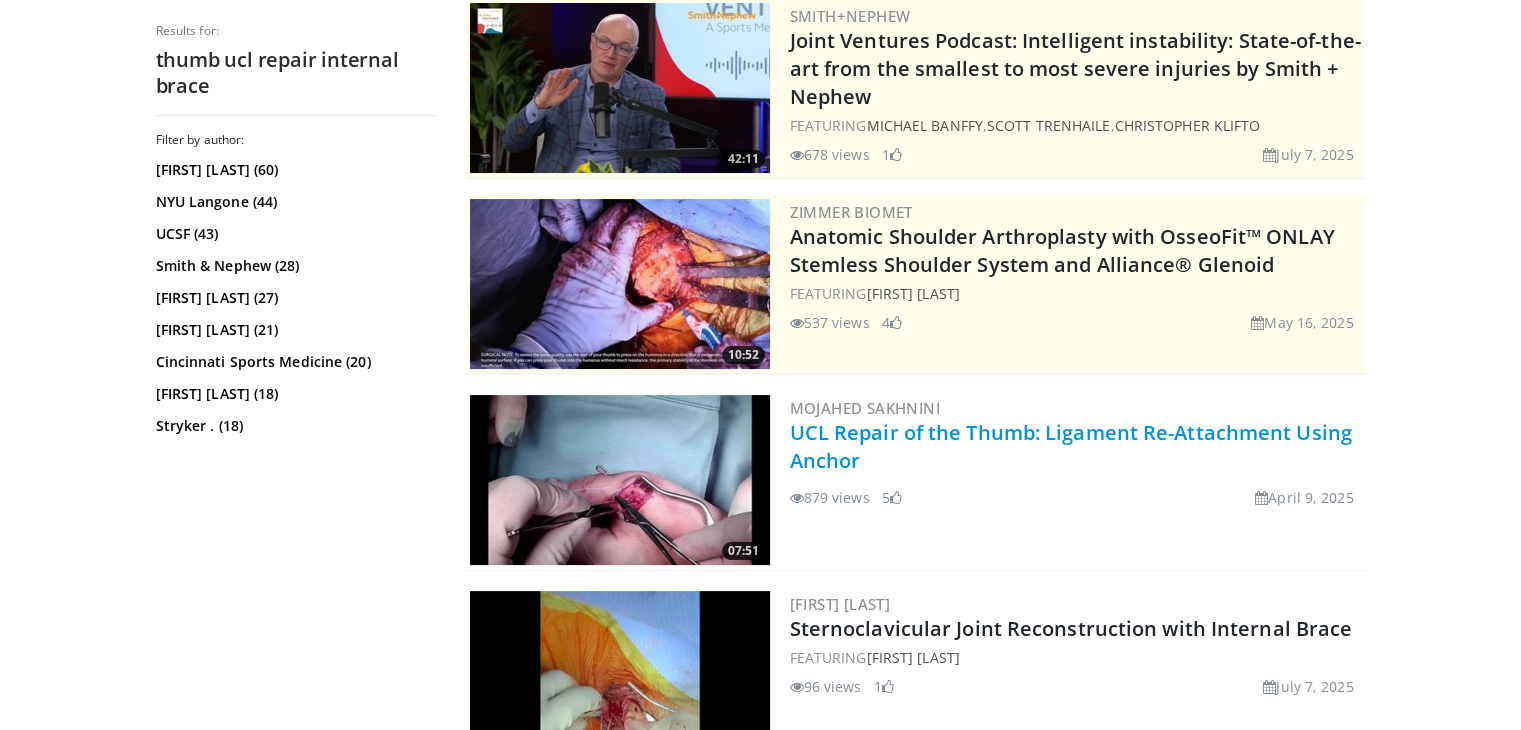 click on "UCL Repair of the Thumb: Ligament Re-Attachment Using Anchor" at bounding box center [1071, 446] 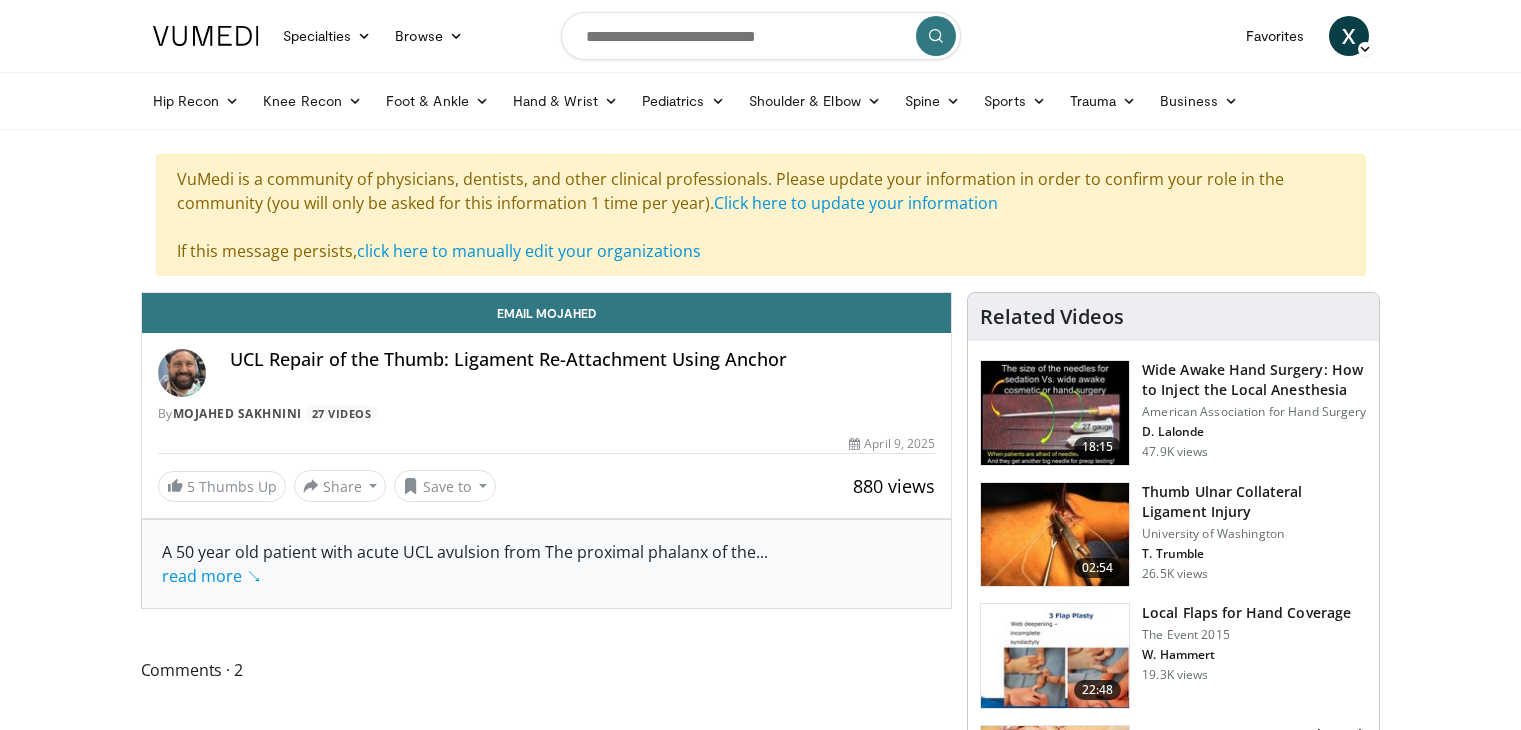 scroll, scrollTop: 0, scrollLeft: 0, axis: both 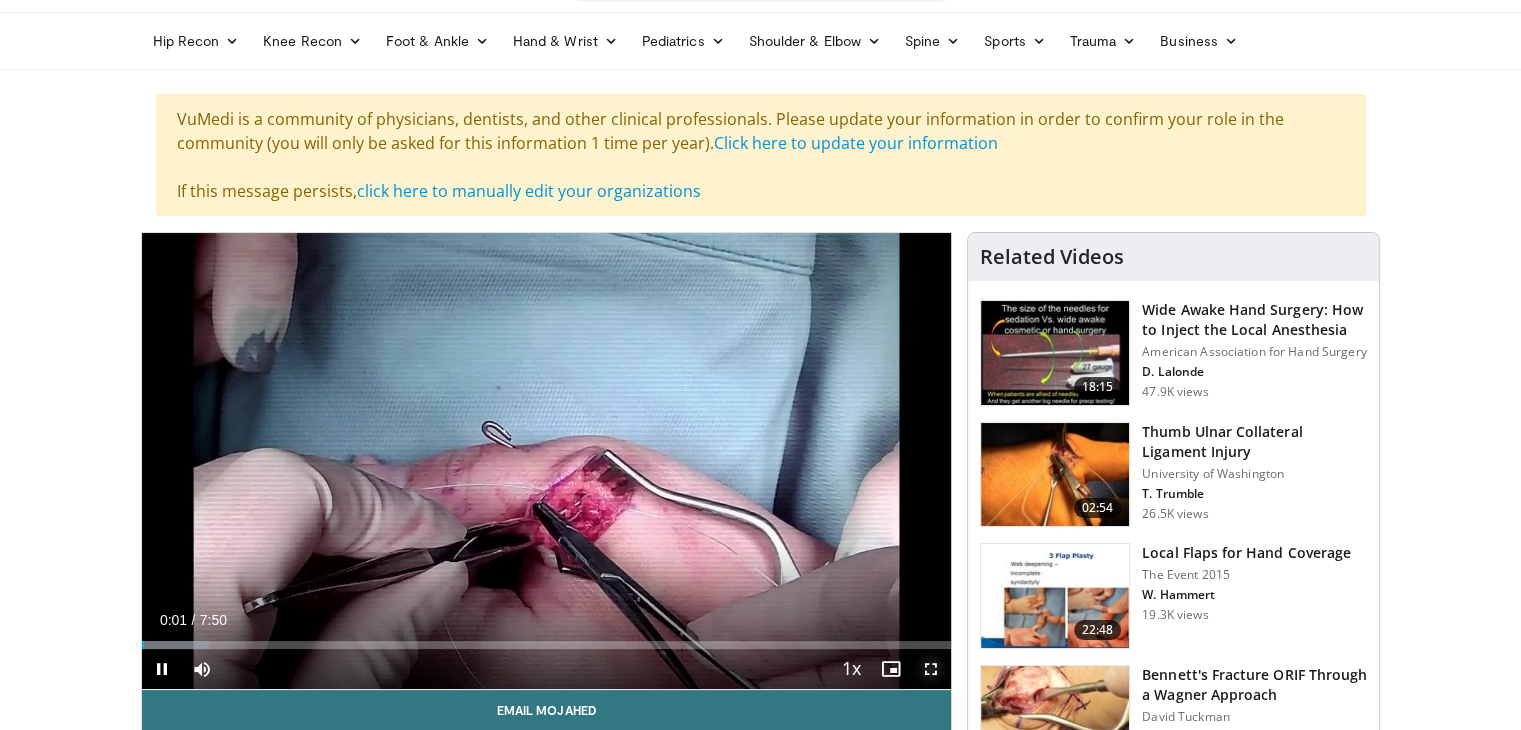 click at bounding box center (931, 669) 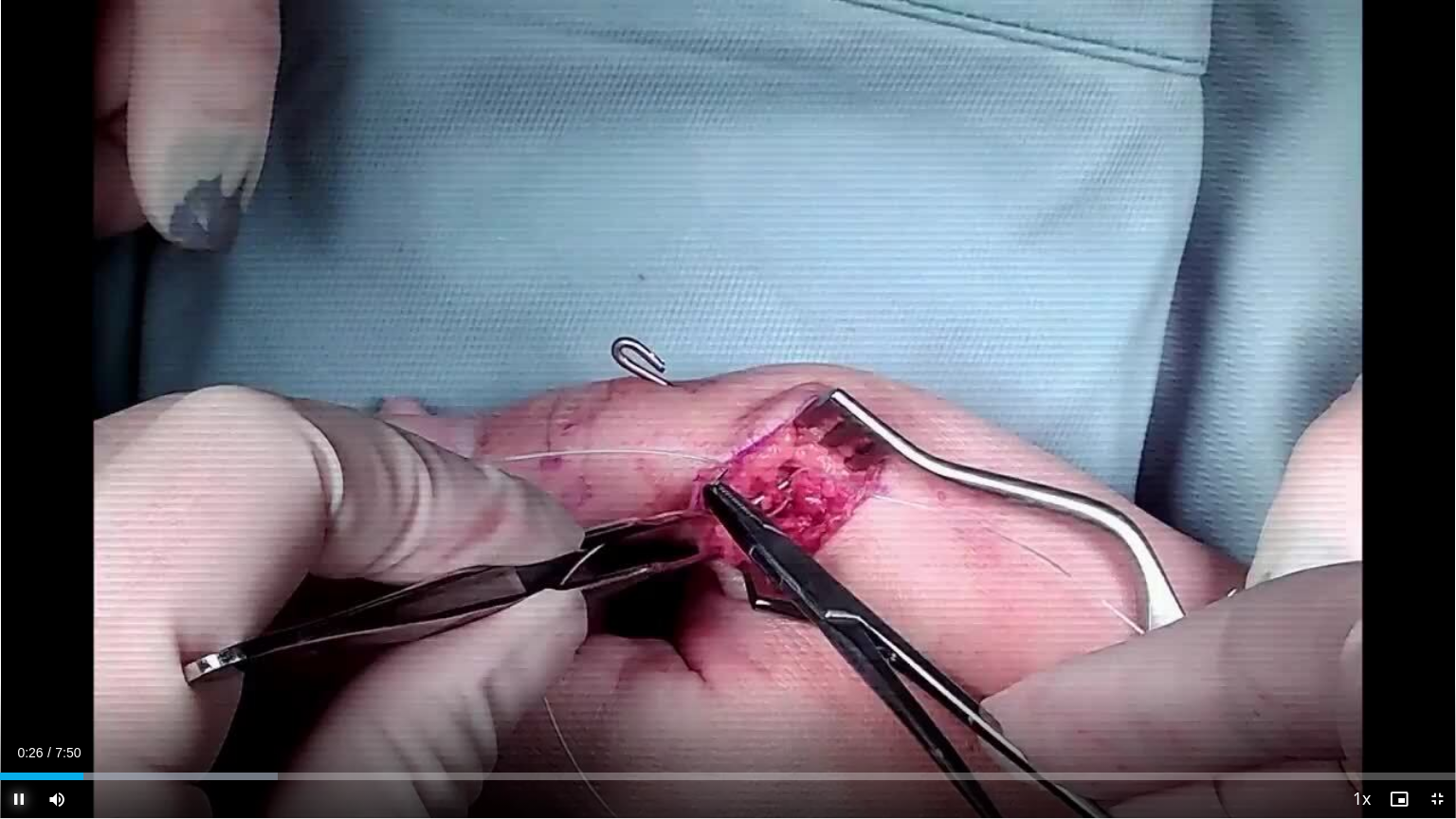 click at bounding box center (19, 799) 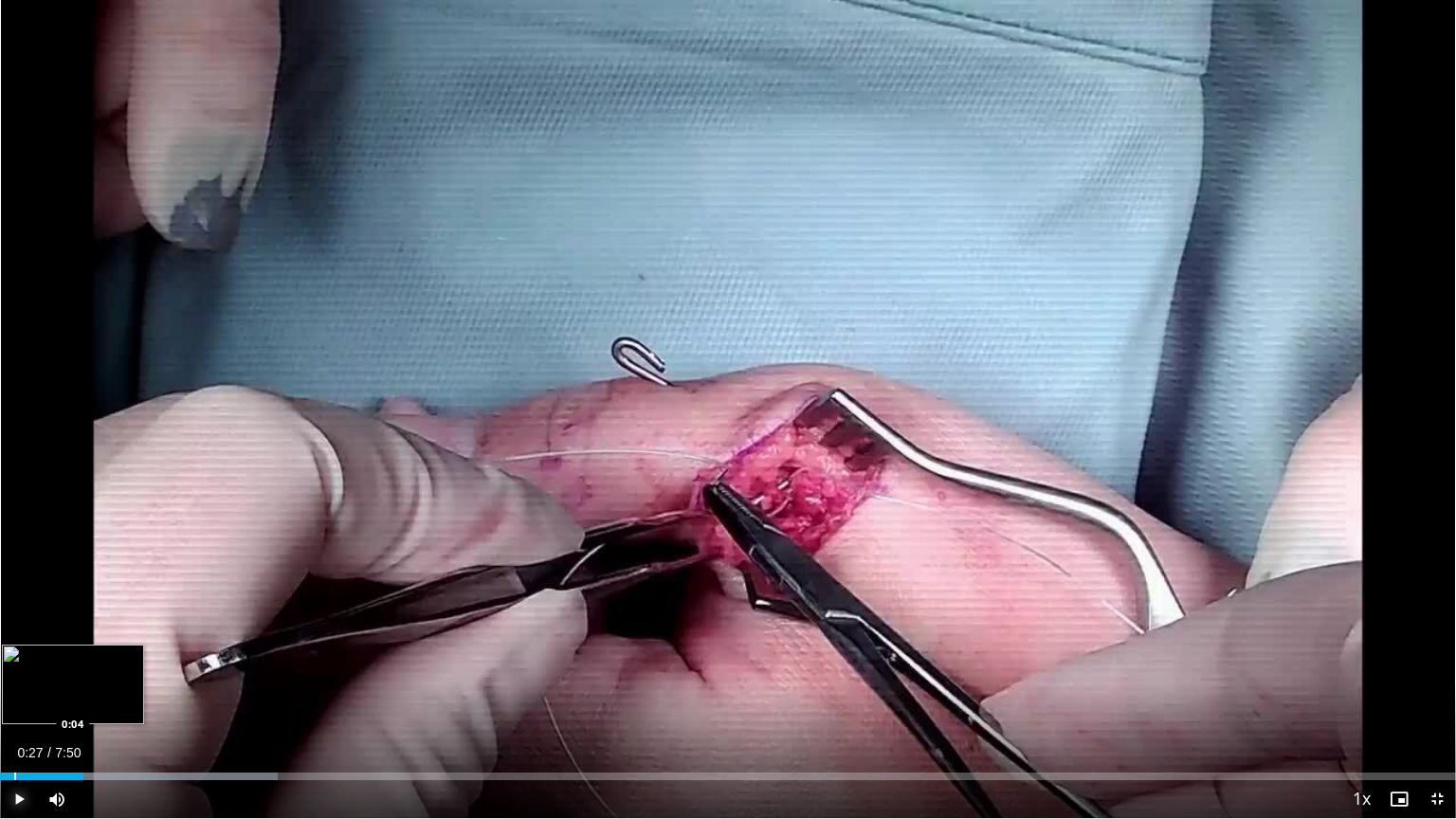 click at bounding box center (15, 776) 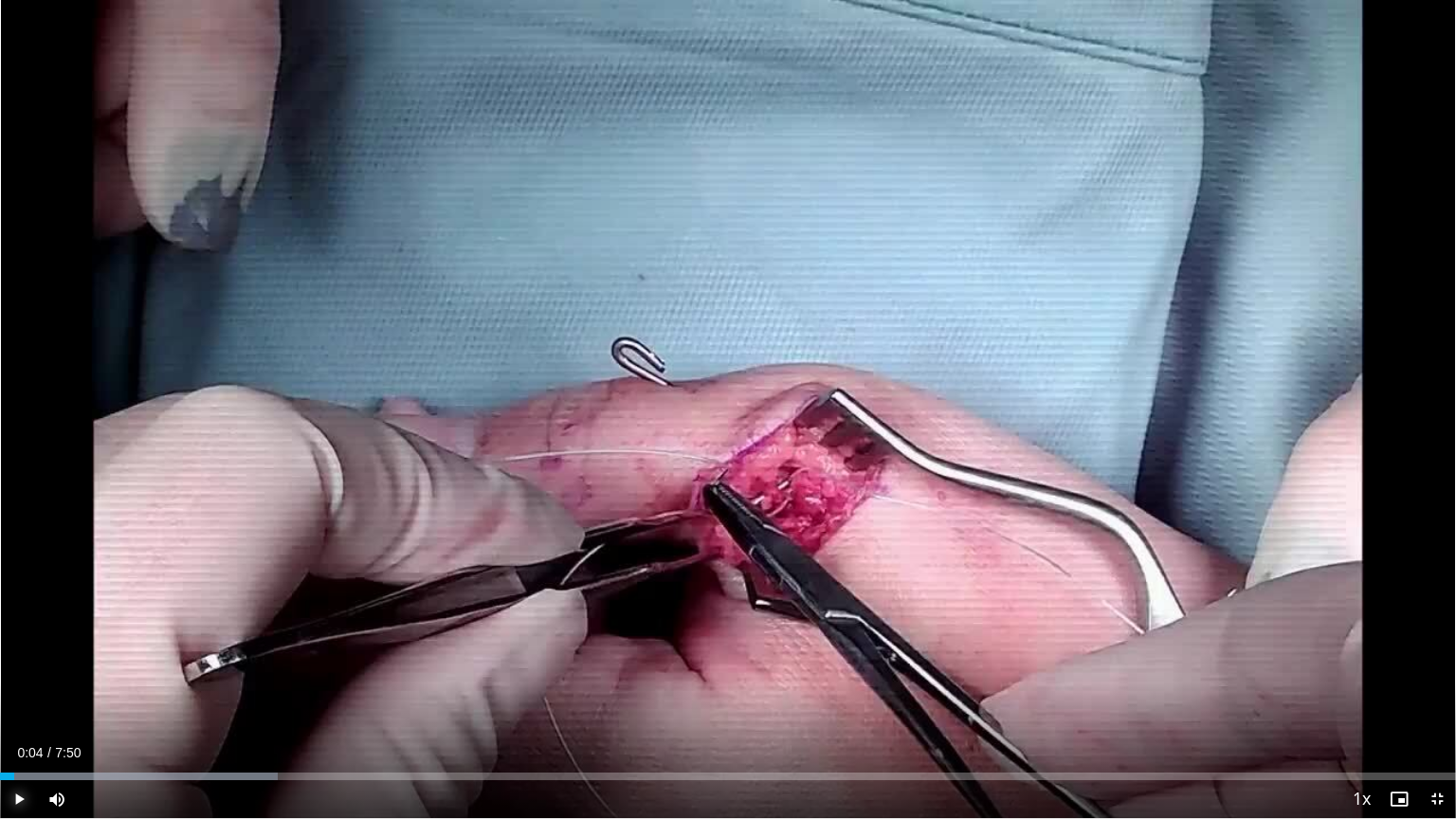click at bounding box center (19, 799) 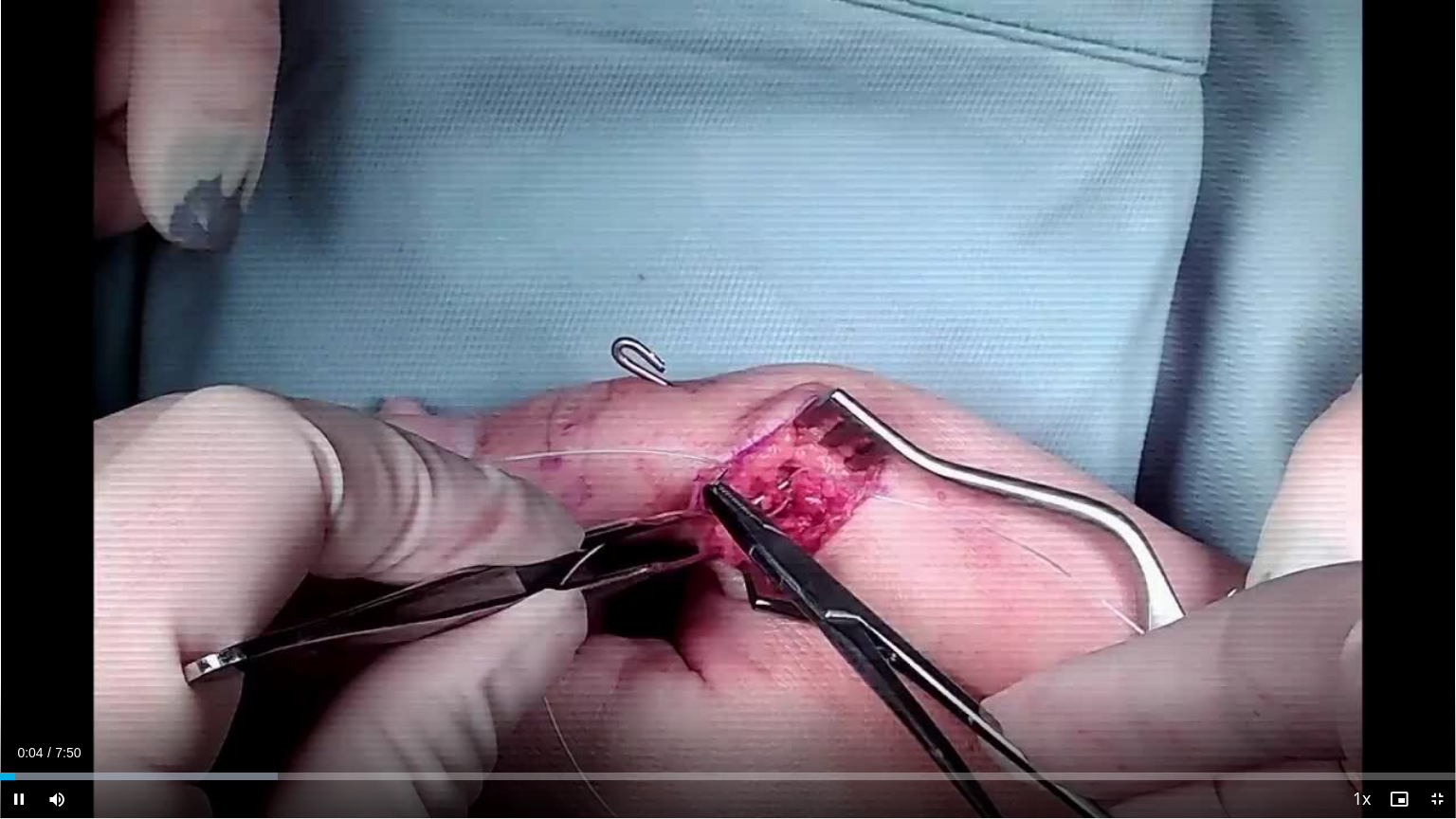 click on "**********" at bounding box center (728, 410) 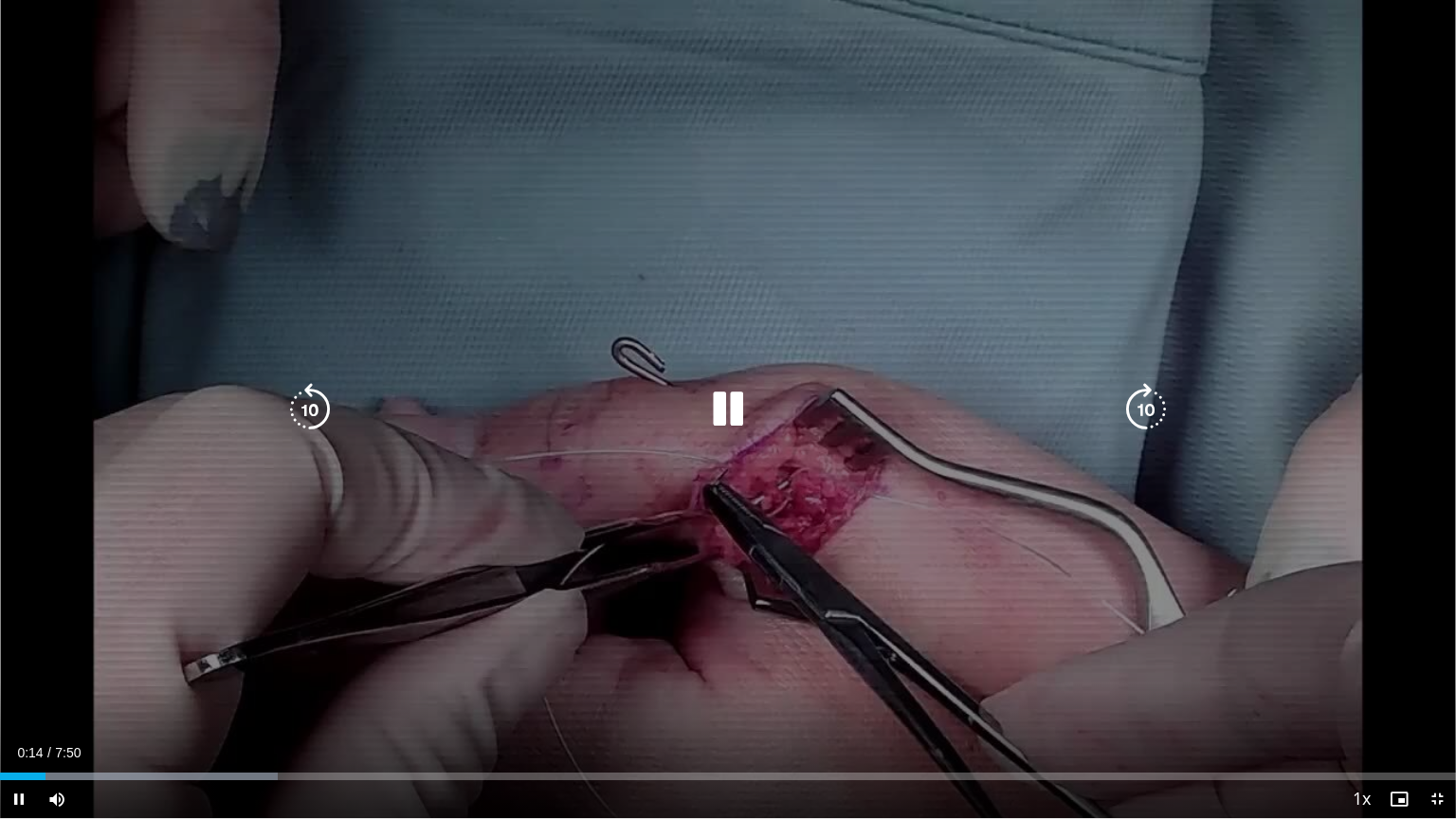 click at bounding box center [728, 410] 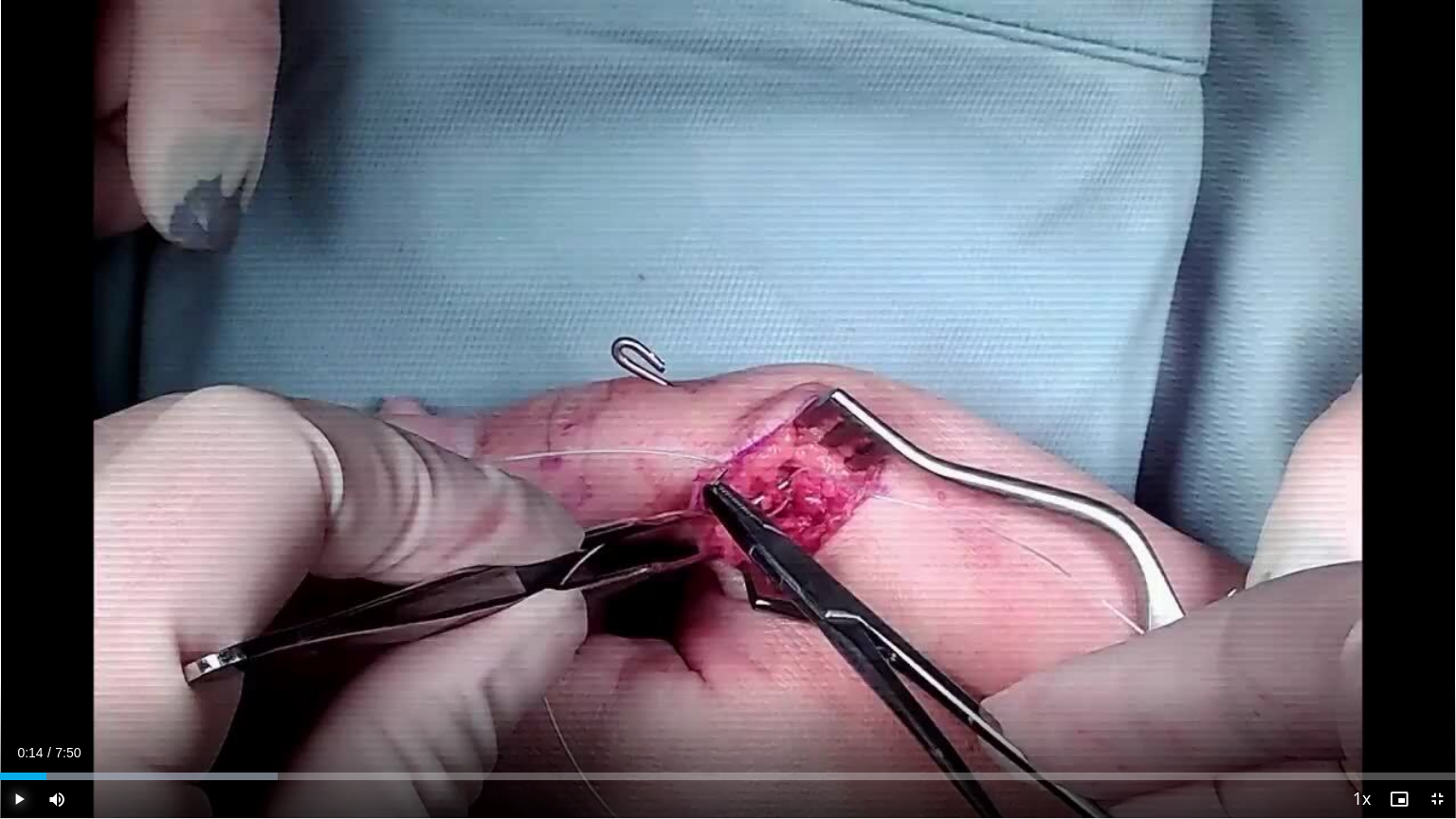 click at bounding box center (19, 799) 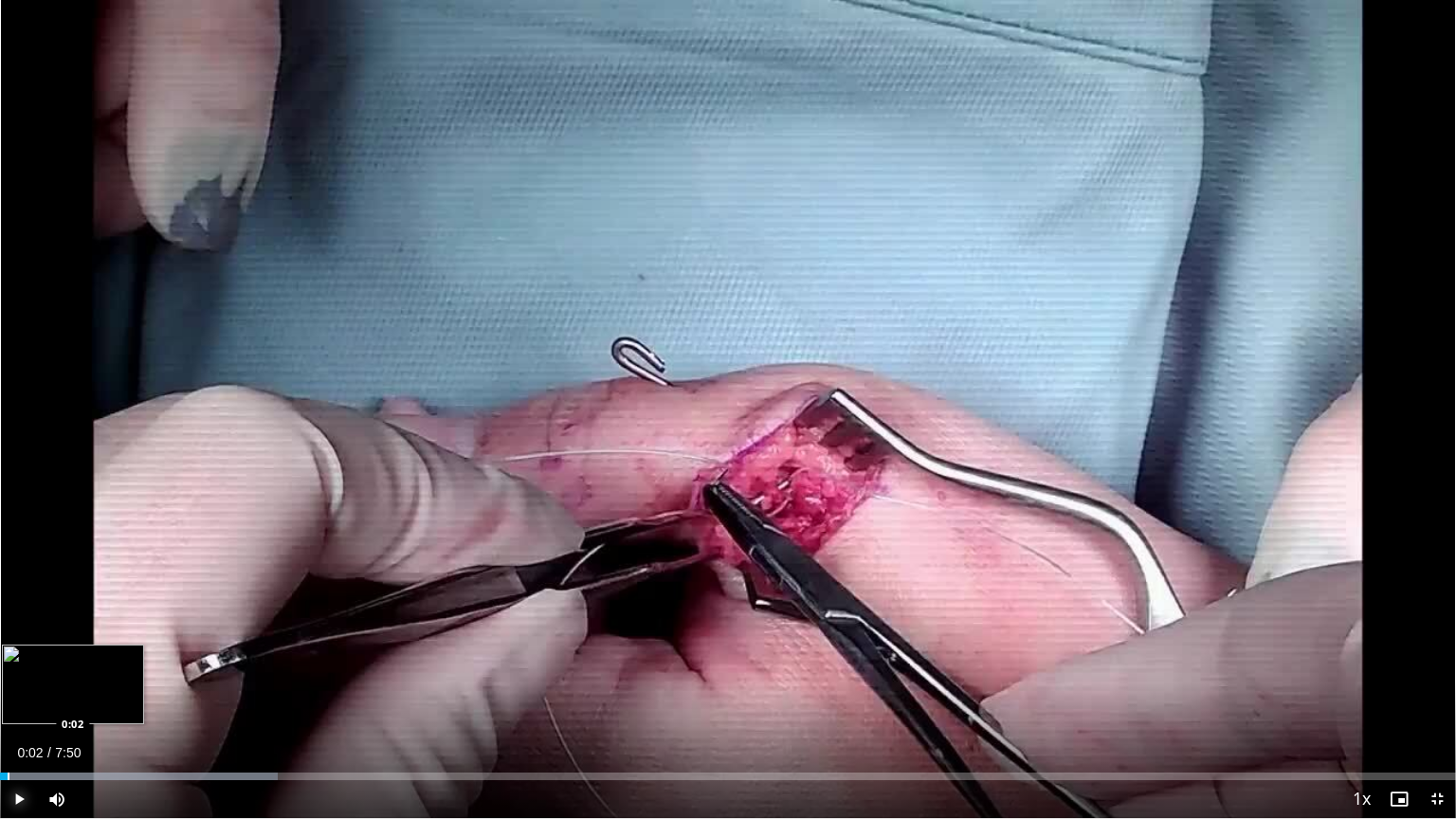 click at bounding box center (9, 776) 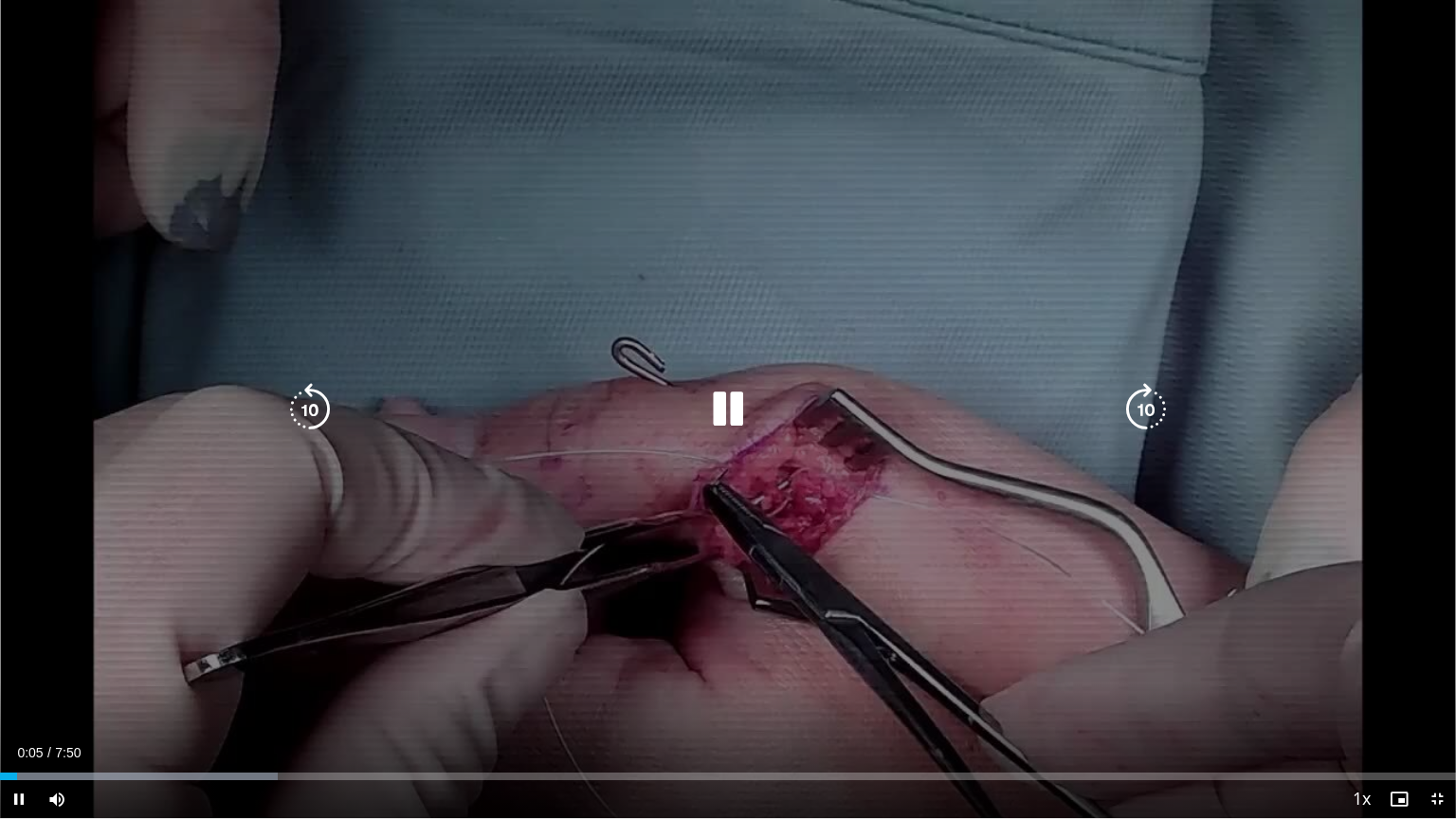 click on "10 seconds
Tap to unmute" at bounding box center [728, 409] 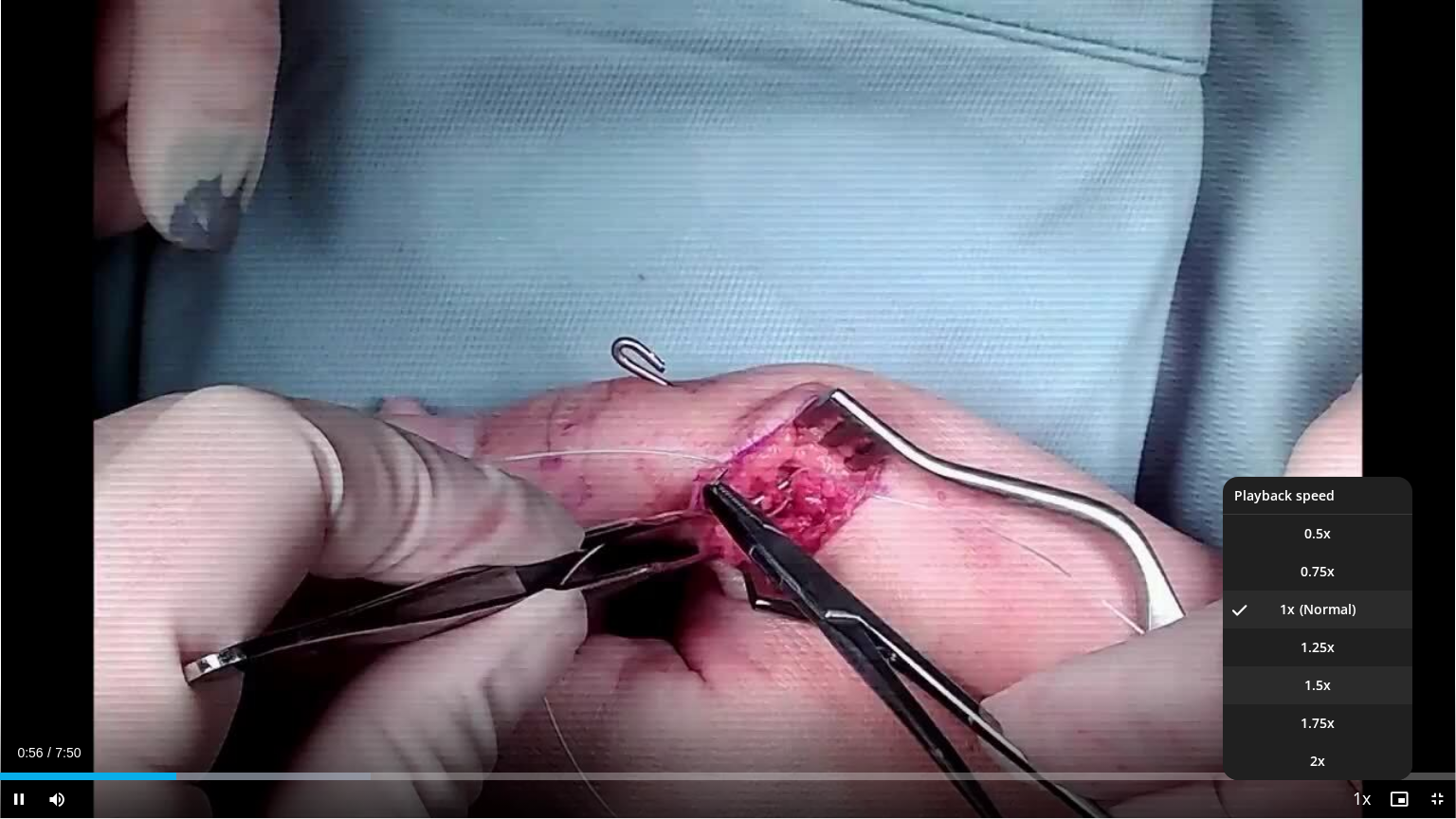 click on "1.5x" at bounding box center [1318, 685] 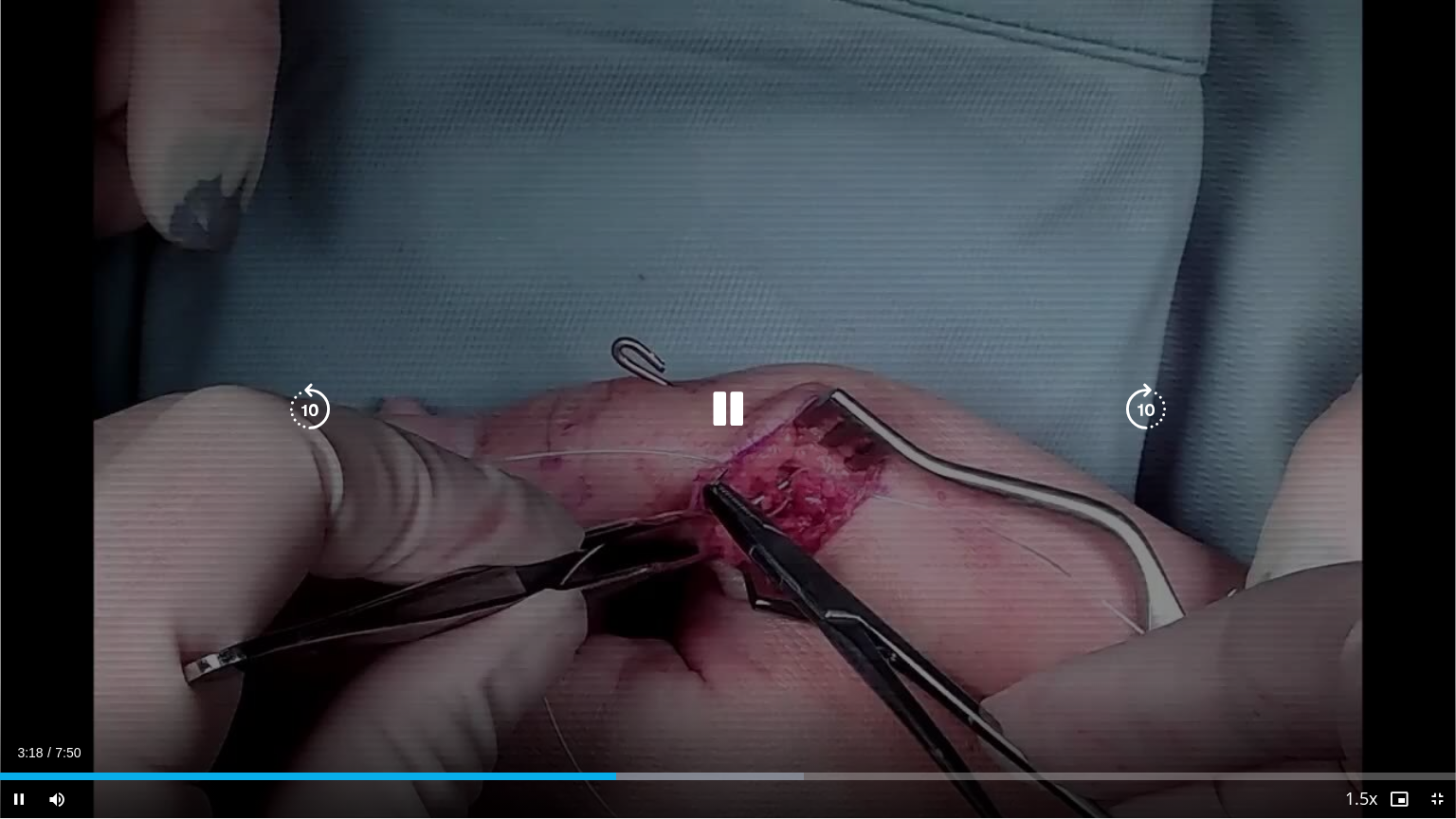 click at bounding box center (728, 410) 